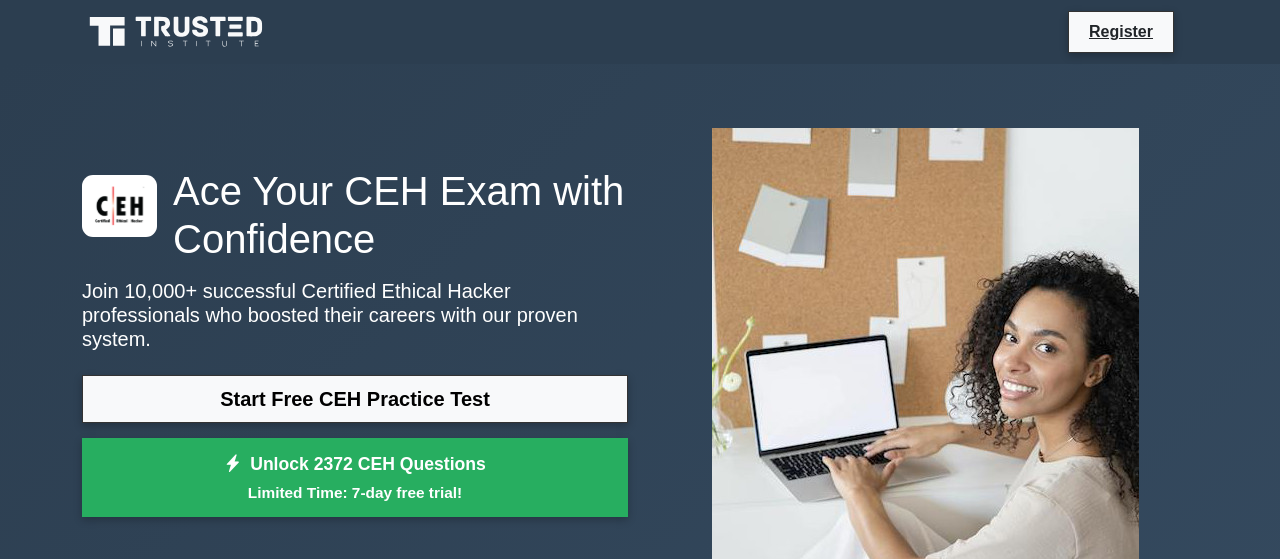 scroll, scrollTop: 0, scrollLeft: 0, axis: both 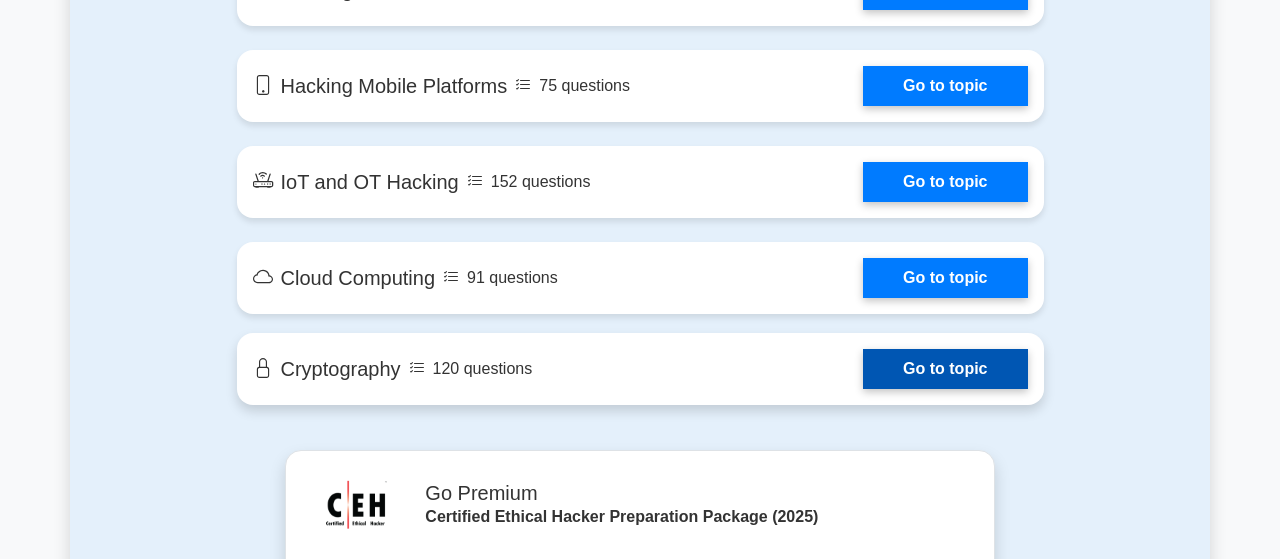 click on "Go to topic" at bounding box center [945, 369] 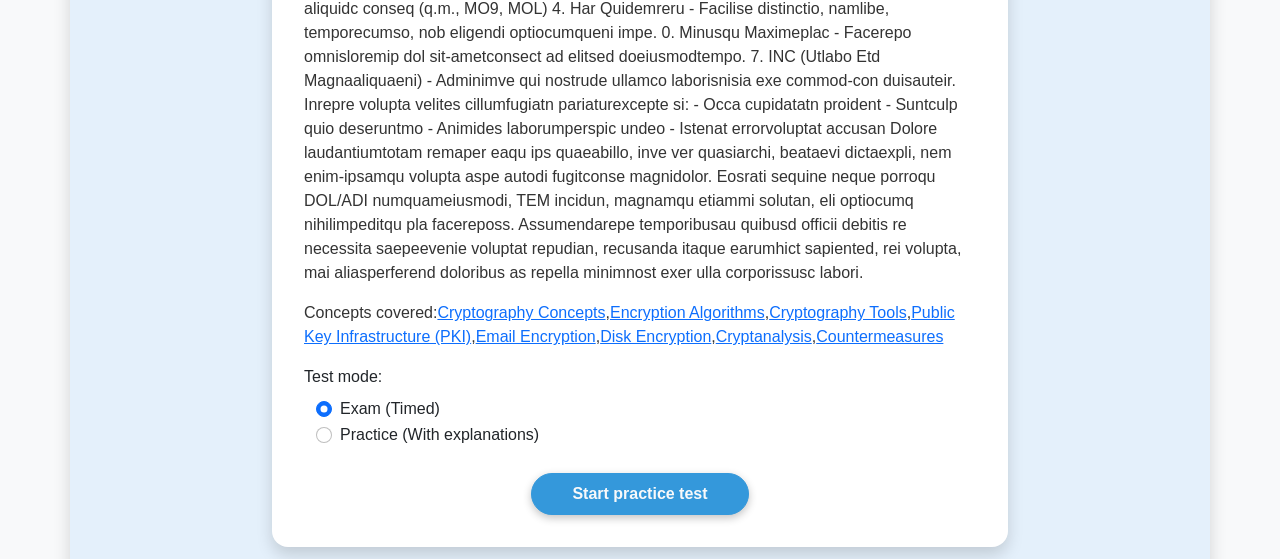 scroll, scrollTop: 719, scrollLeft: 0, axis: vertical 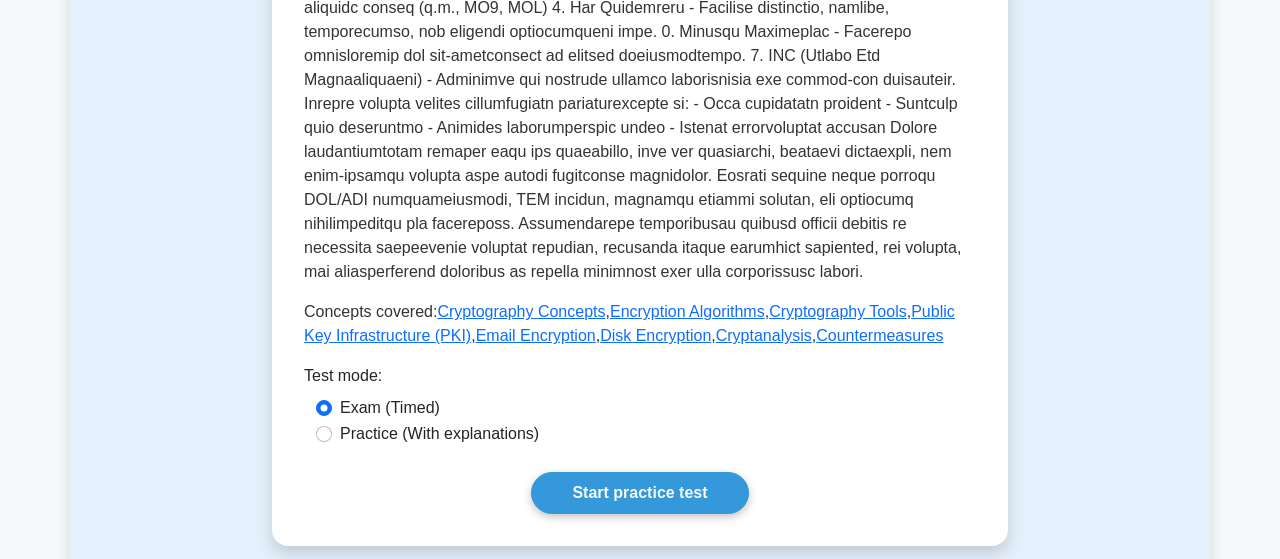 click on "Practice (With explanations)" at bounding box center (439, 434) 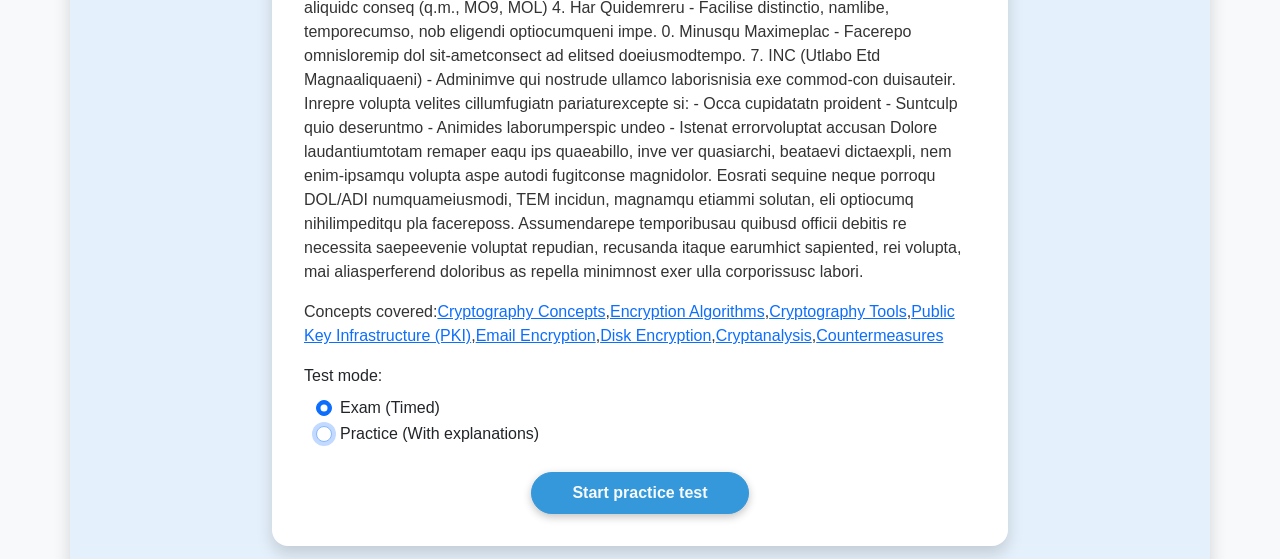 click on "Practice (With explanations)" at bounding box center [324, 434] 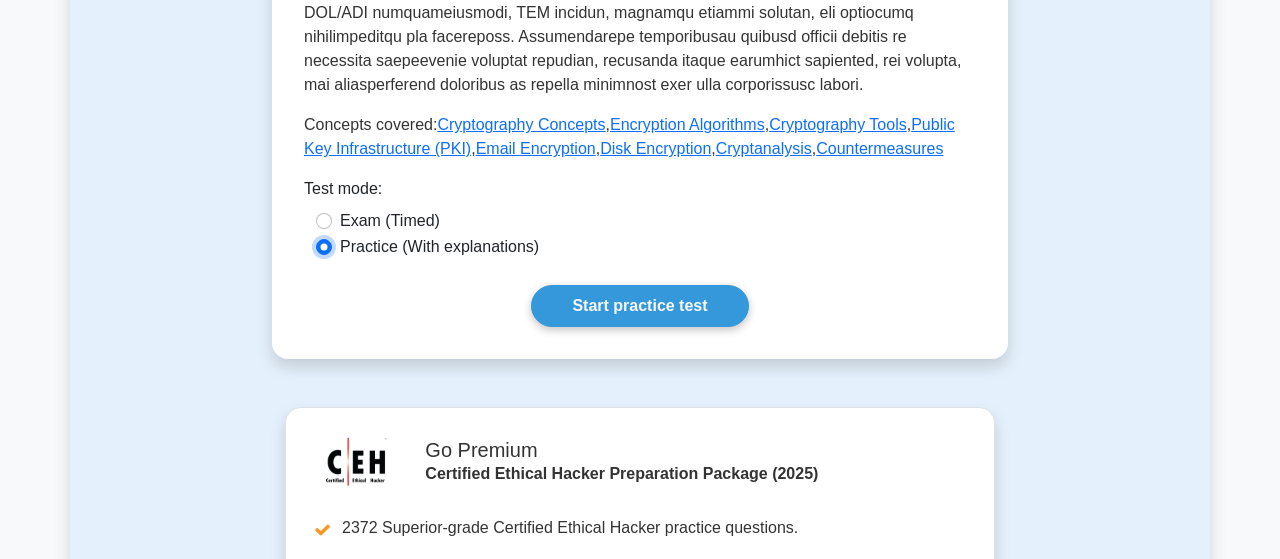 scroll, scrollTop: 910, scrollLeft: 0, axis: vertical 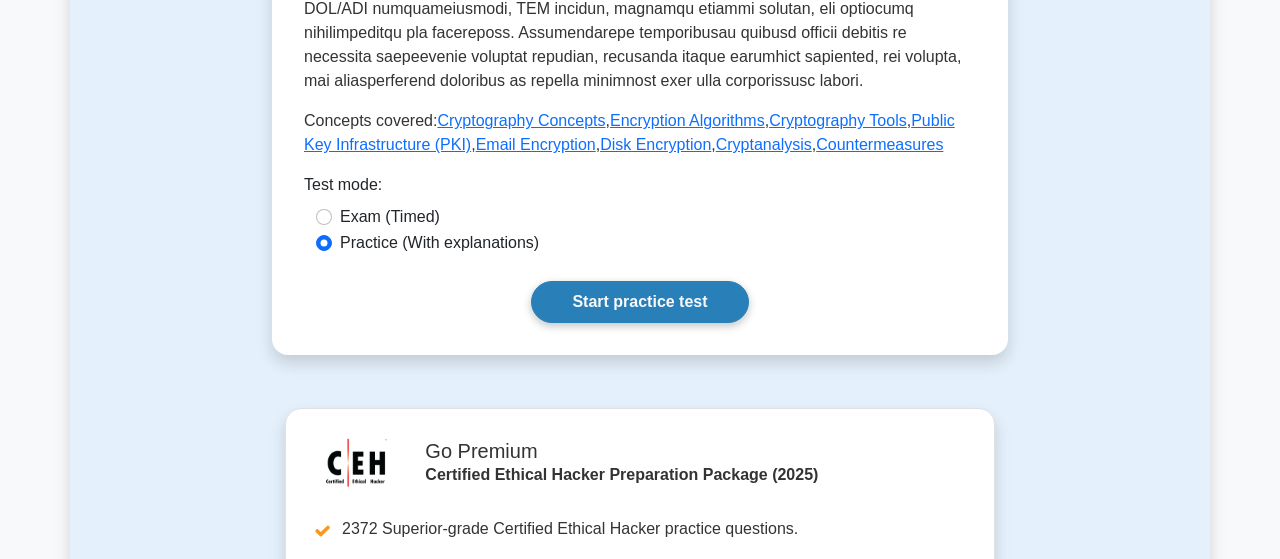click on "Start practice test" at bounding box center [639, 302] 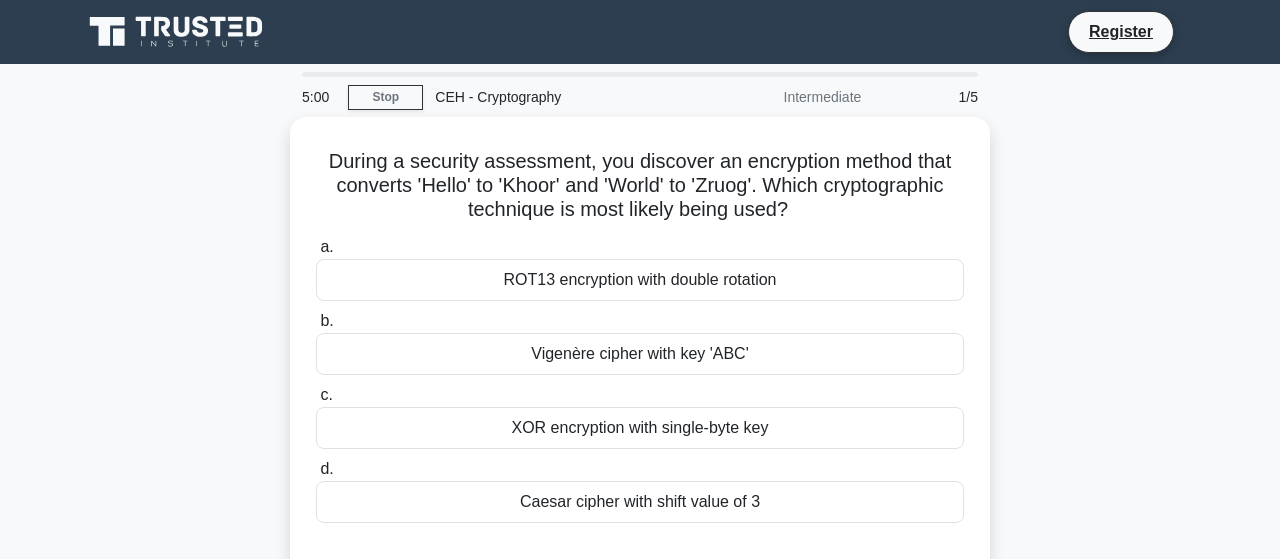 scroll, scrollTop: 0, scrollLeft: 0, axis: both 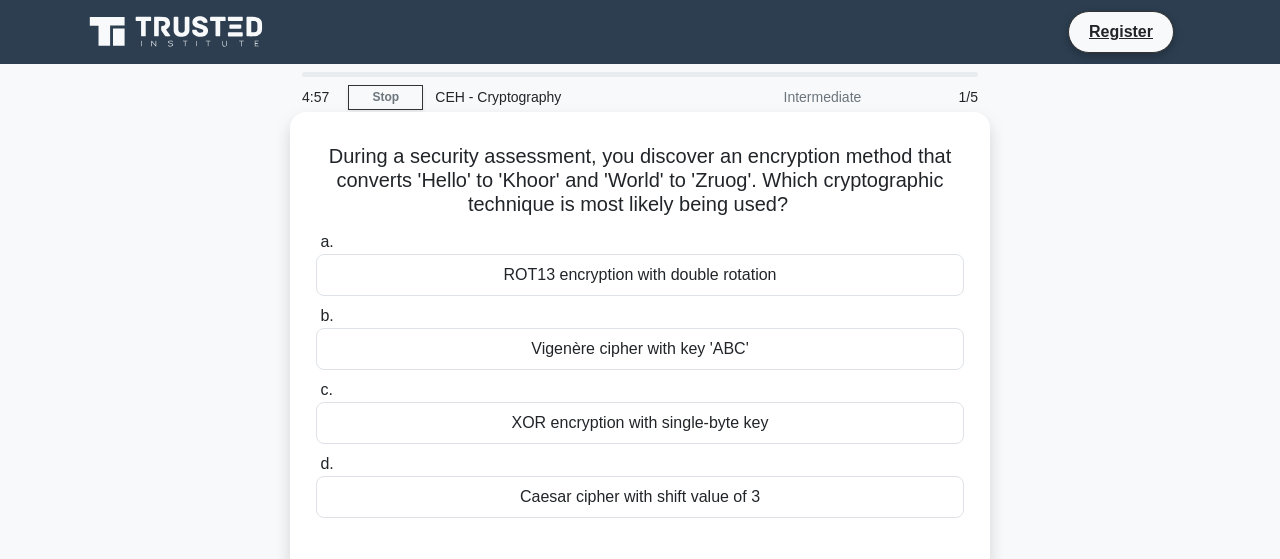click on "ROT13 encryption with double rotation" at bounding box center (640, 275) 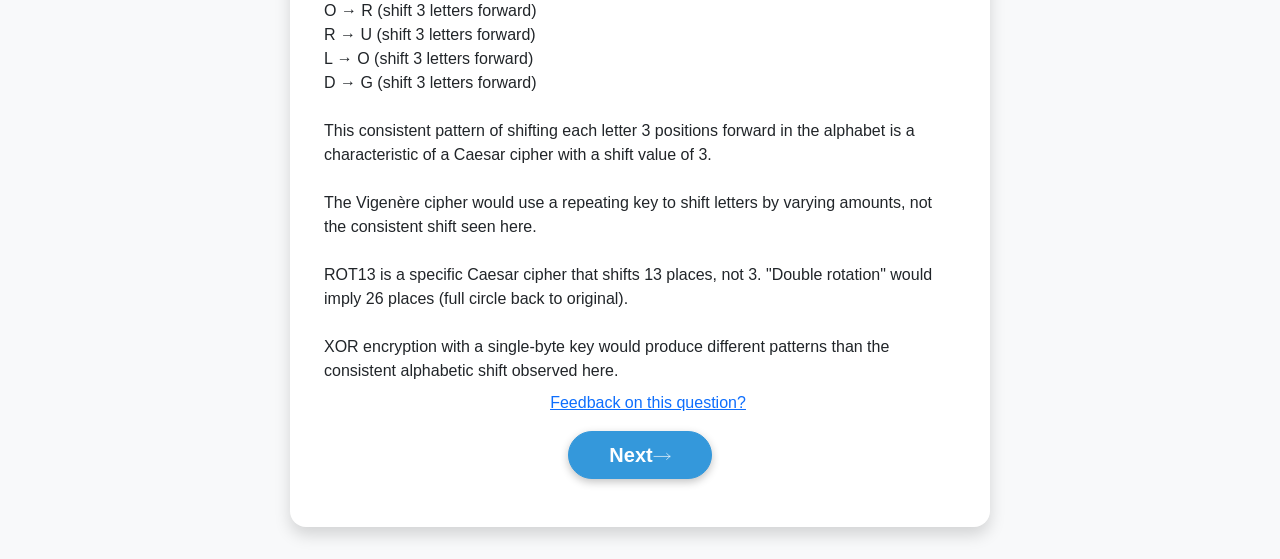 scroll, scrollTop: 890, scrollLeft: 0, axis: vertical 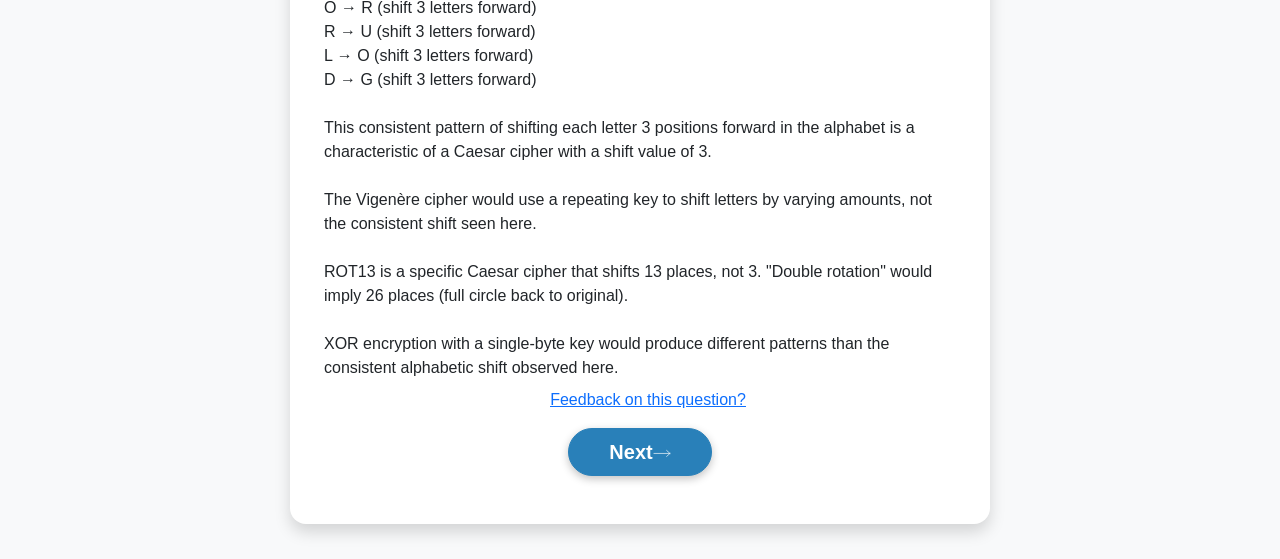 click on "Next" at bounding box center (639, 452) 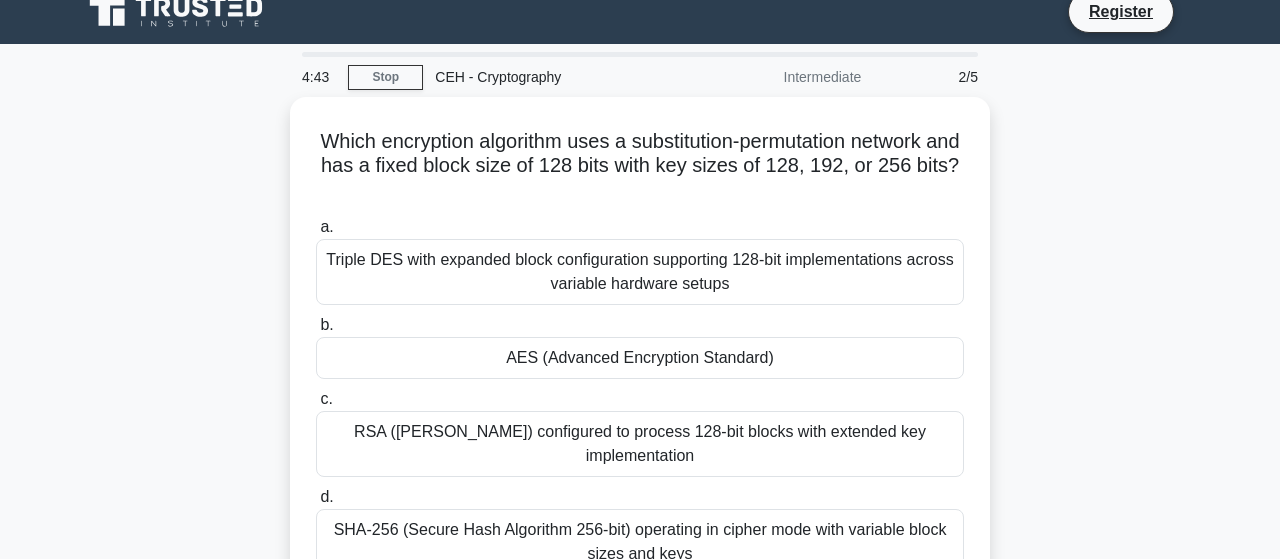 scroll, scrollTop: 0, scrollLeft: 0, axis: both 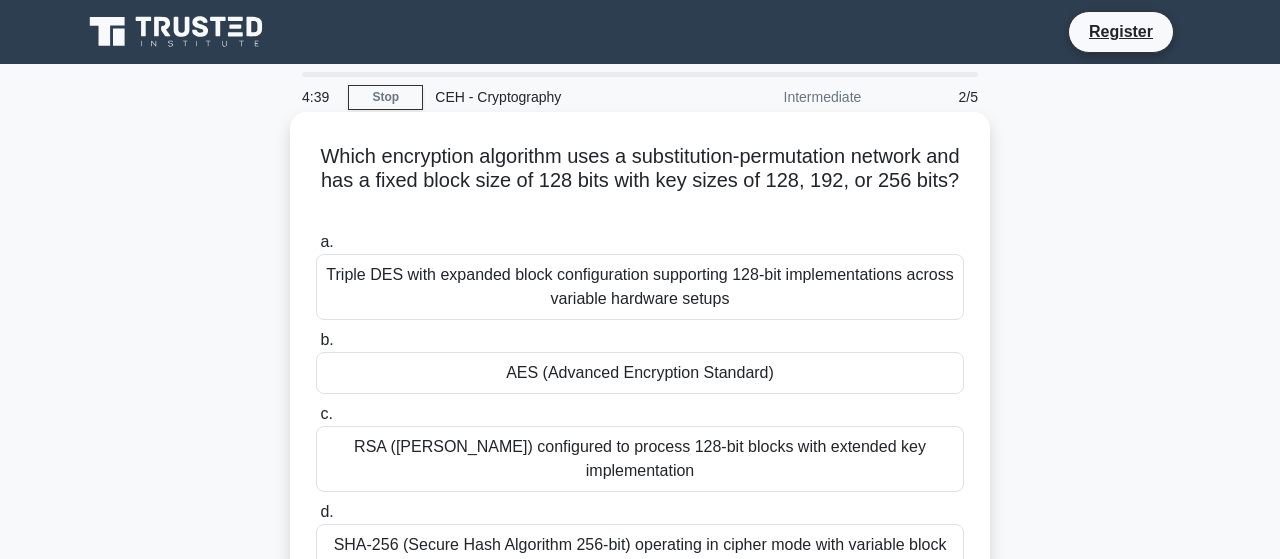 click on "AES (Advanced Encryption Standard)" at bounding box center [640, 373] 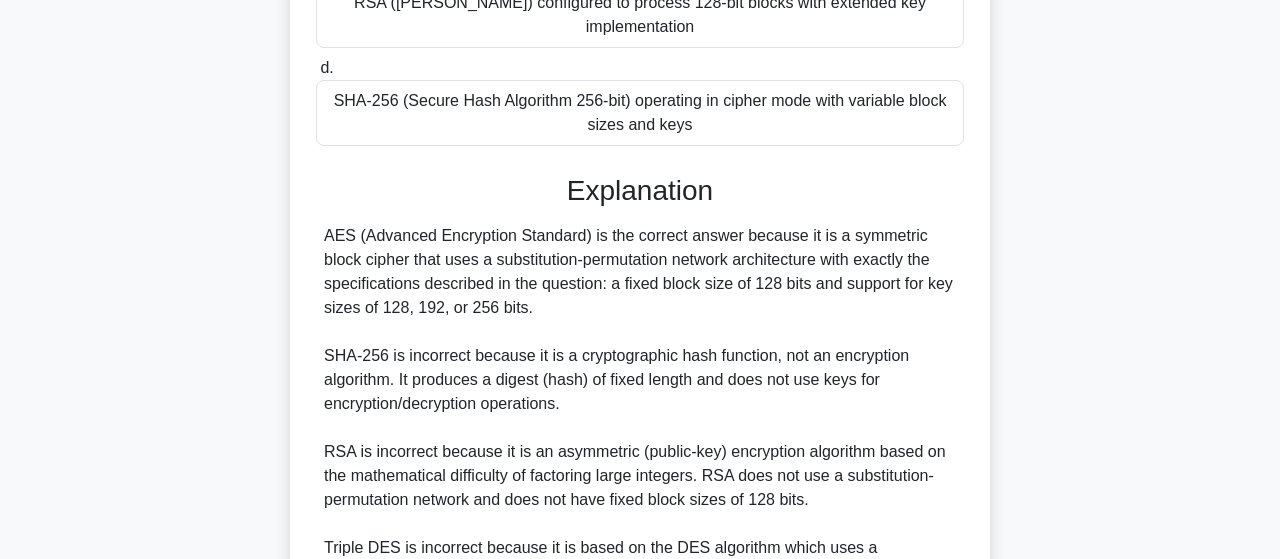 scroll, scrollTop: 444, scrollLeft: 0, axis: vertical 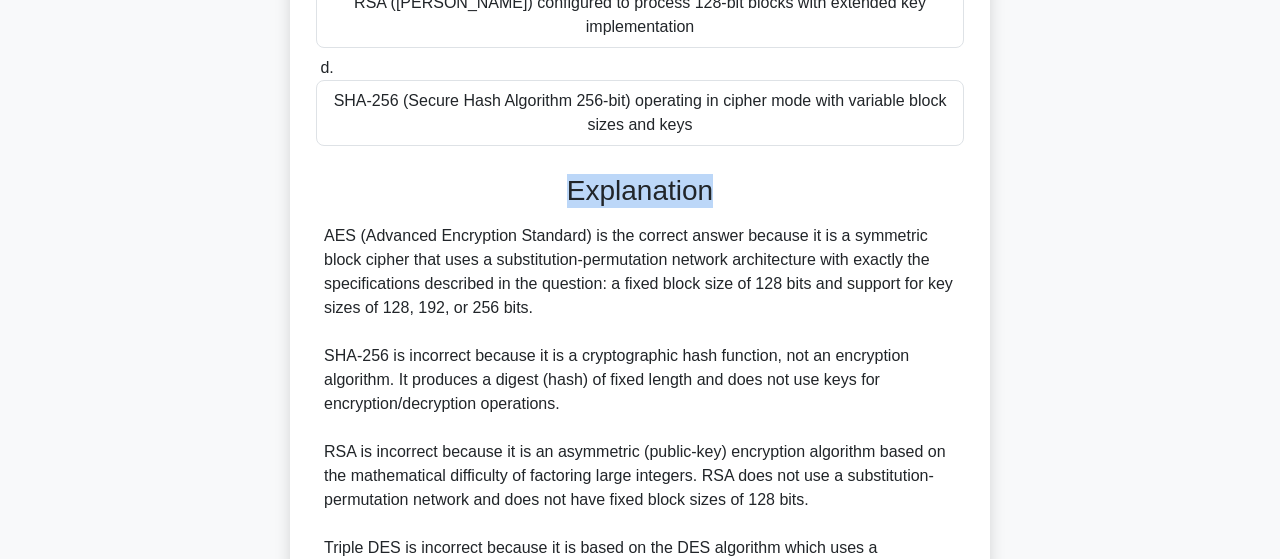 drag, startPoint x: 713, startPoint y: 199, endPoint x: 557, endPoint y: 210, distance: 156.38734 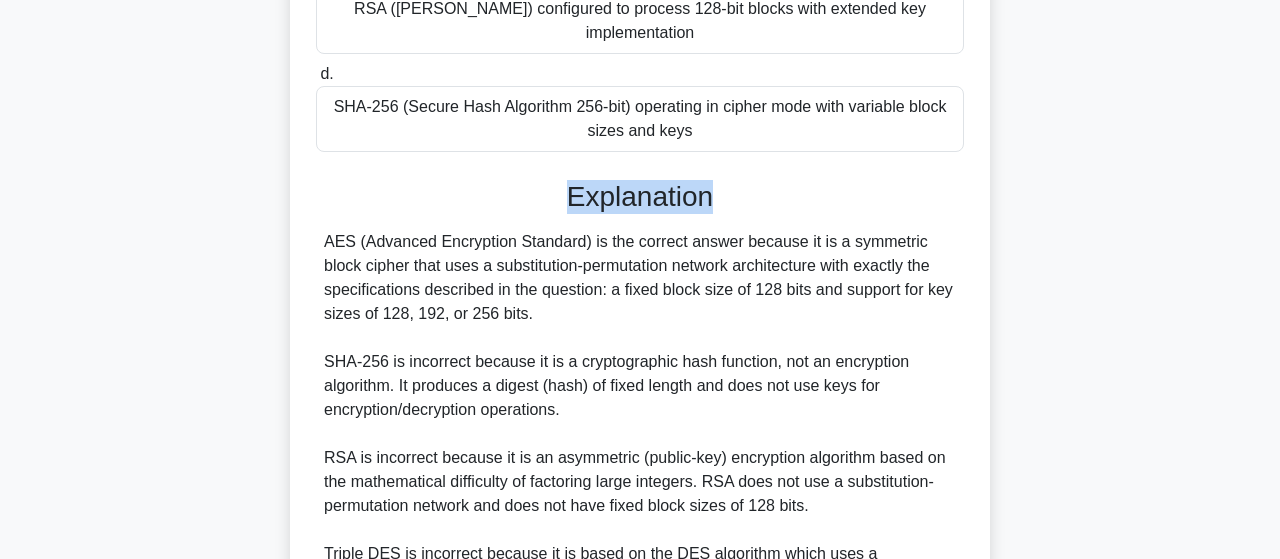 click at bounding box center (568, 209) 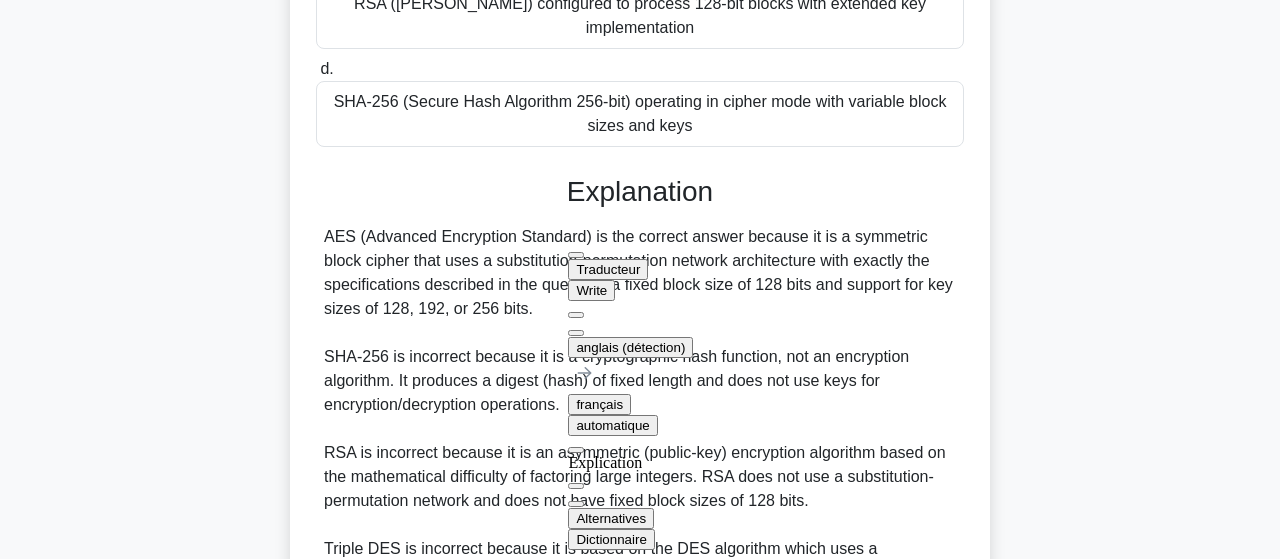 click on "AES (Advanced Encryption Standard) is the correct answer because it is a symmetric block cipher that uses a substitution-permutation network architecture with exactly the specifications described in the question: a fixed block size of 128 bits and support for key sizes of 128, 192, or 256 bits. SHA-256 is incorrect because it is a cryptographic hash function, not an encryption algorithm. It produces a digest (hash) of fixed length and does not use keys for encryption/decryption operations. RSA is incorrect because it is an asymmetric (public-key) encryption algorithm based on the mathematical difficulty of factoring large integers. RSA does not use a substitution-permutation network and does not have fixed block sizes of 128 bits." at bounding box center [640, 429] 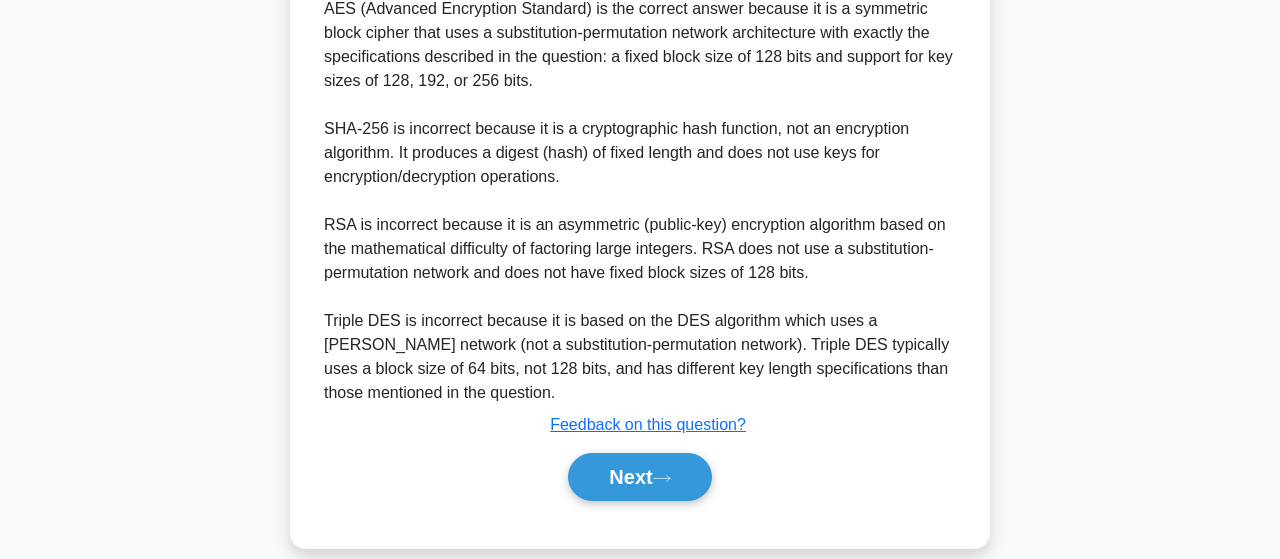 scroll, scrollTop: 695, scrollLeft: 0, axis: vertical 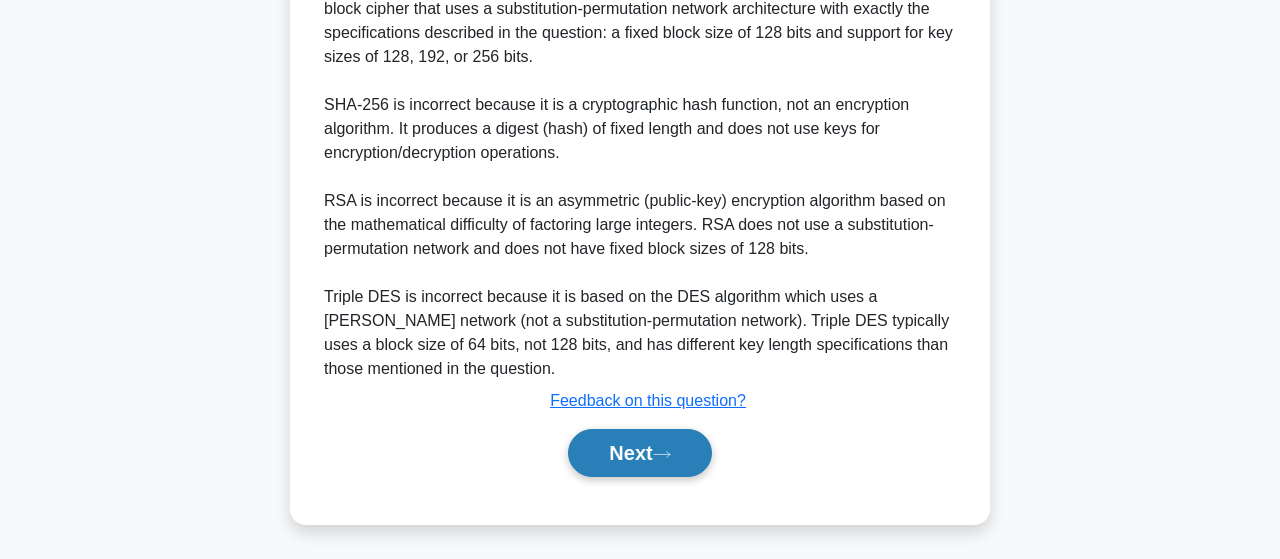 click on "Next" at bounding box center [639, 453] 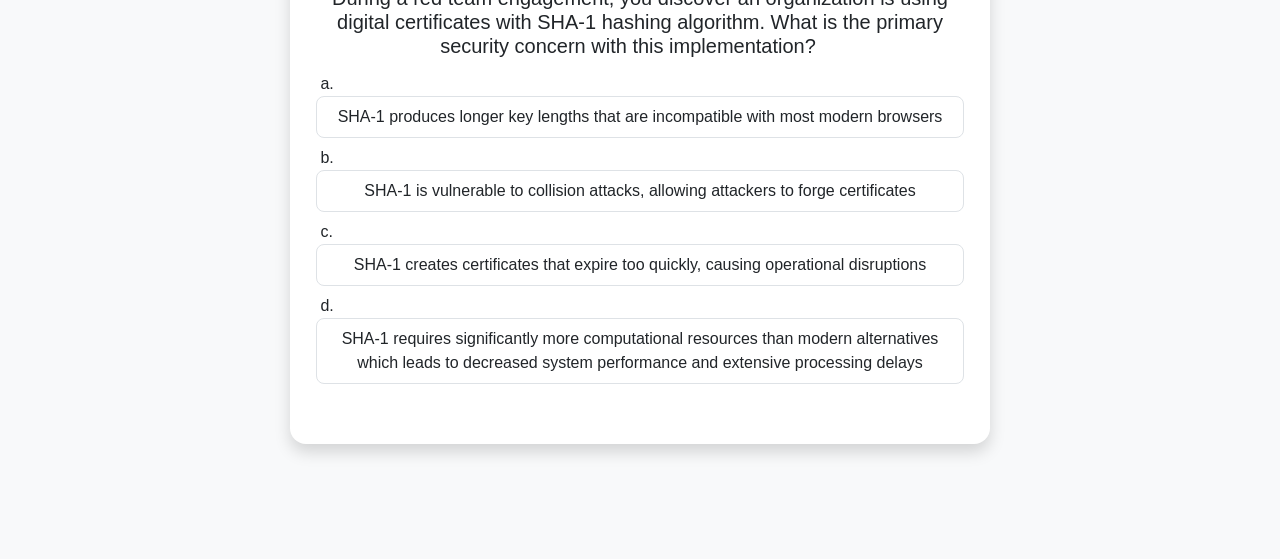 scroll, scrollTop: 98, scrollLeft: 0, axis: vertical 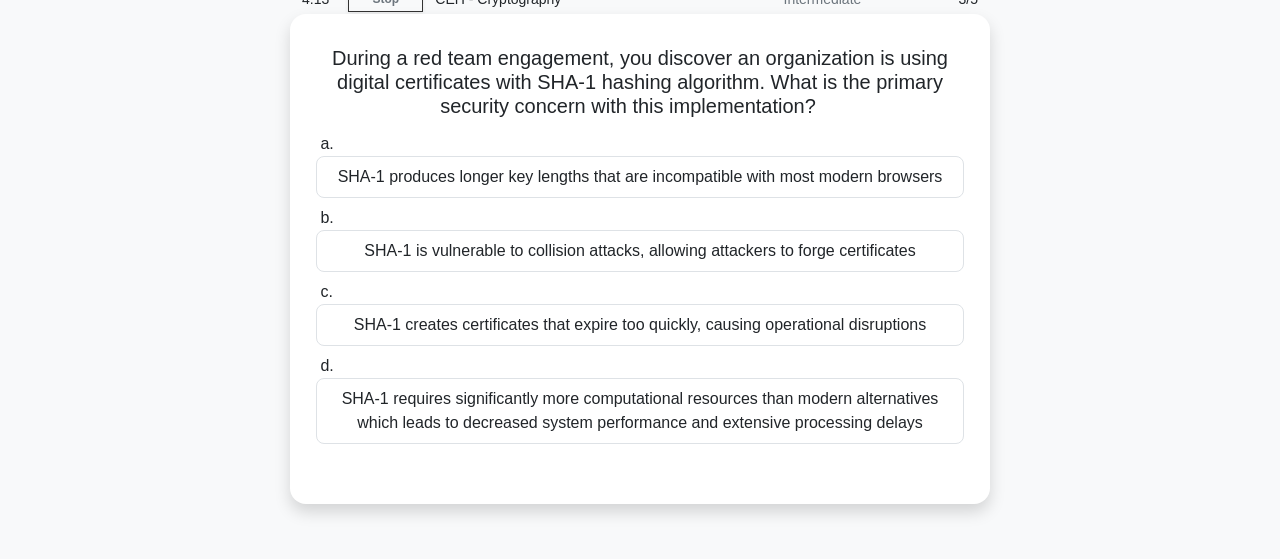 click on "SHA-1 creates certificates that expire too quickly, causing operational disruptions" at bounding box center (640, 325) 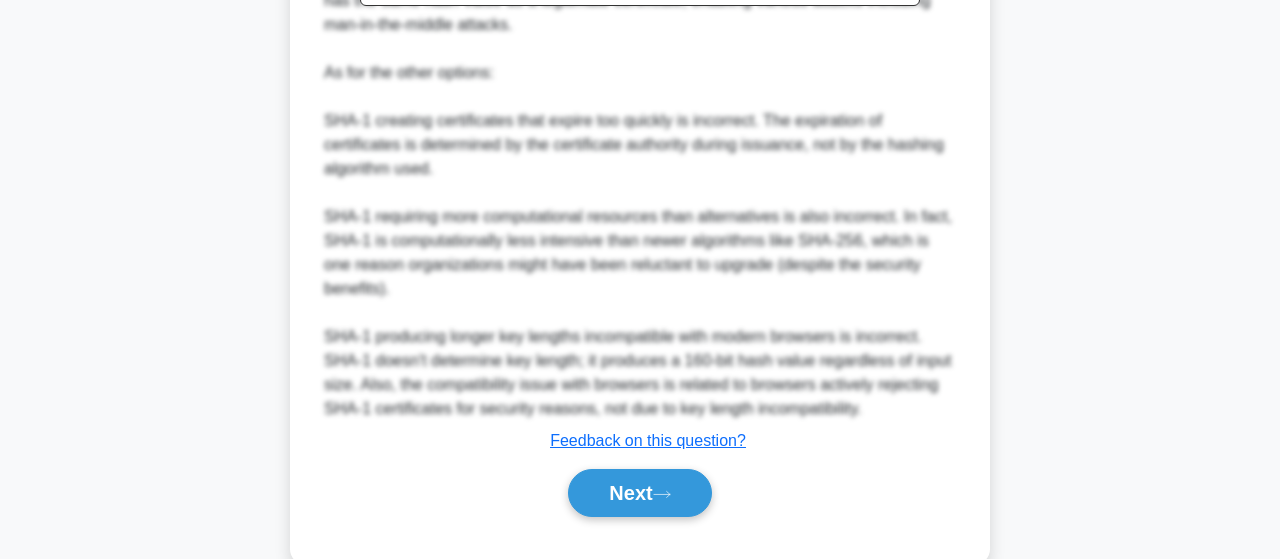 scroll, scrollTop: 866, scrollLeft: 0, axis: vertical 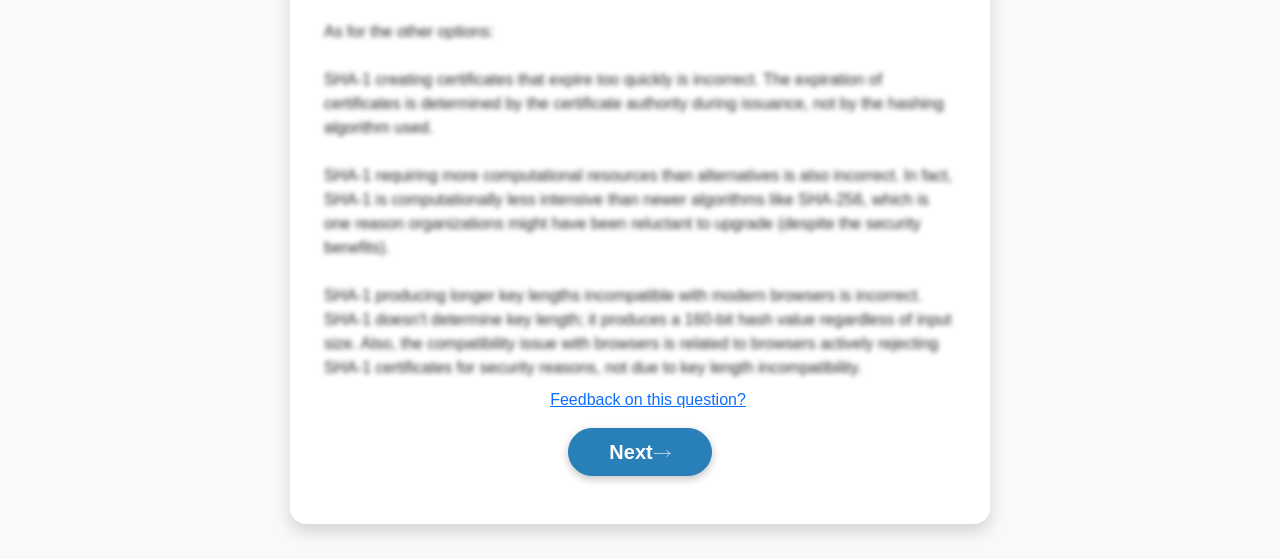 click on "Next" at bounding box center (639, 452) 